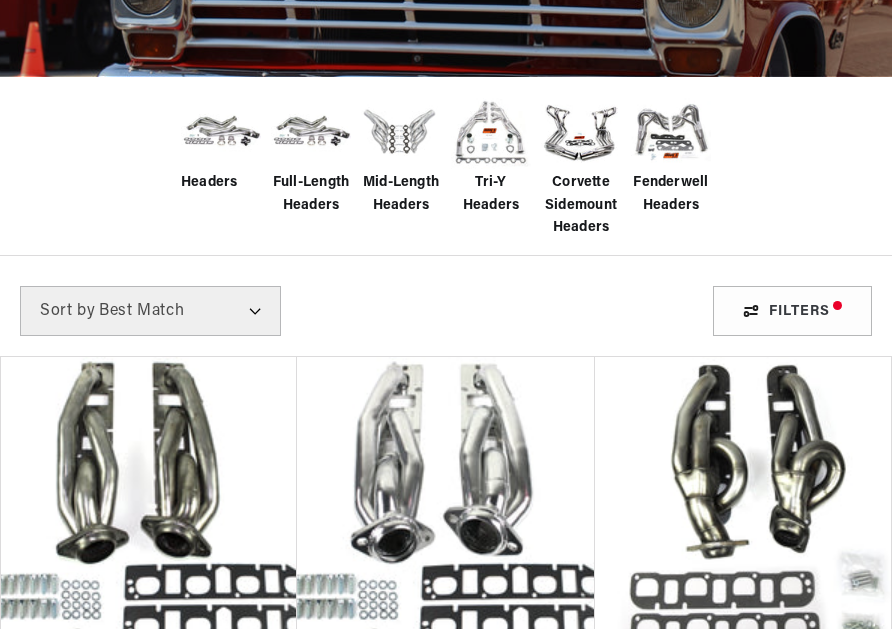 scroll, scrollTop: 667, scrollLeft: 0, axis: vertical 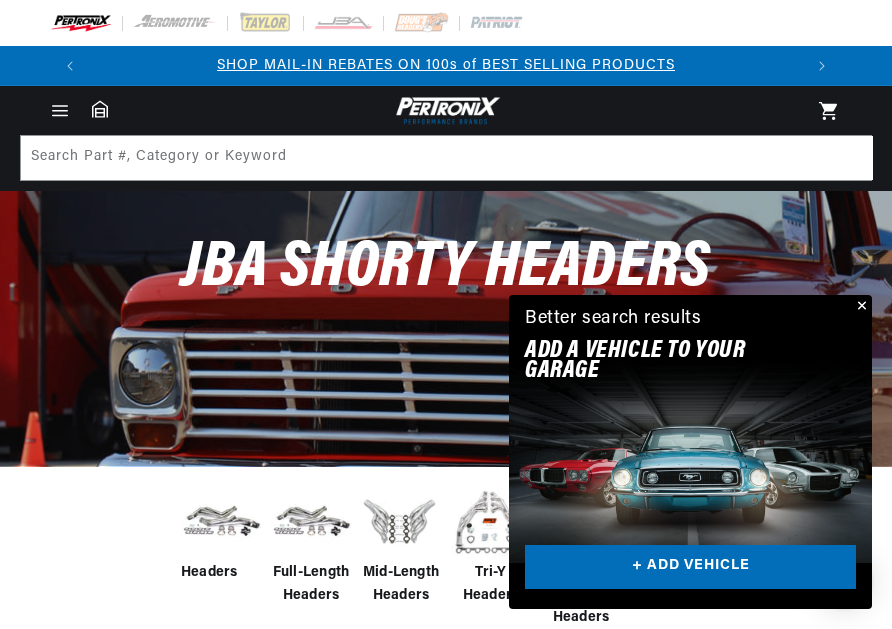 click at bounding box center (860, 307) 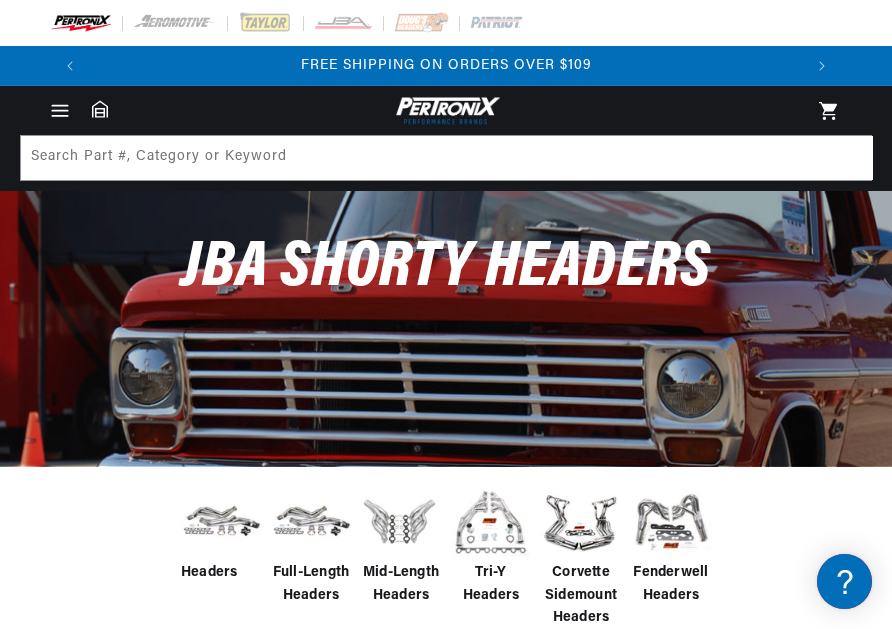 click 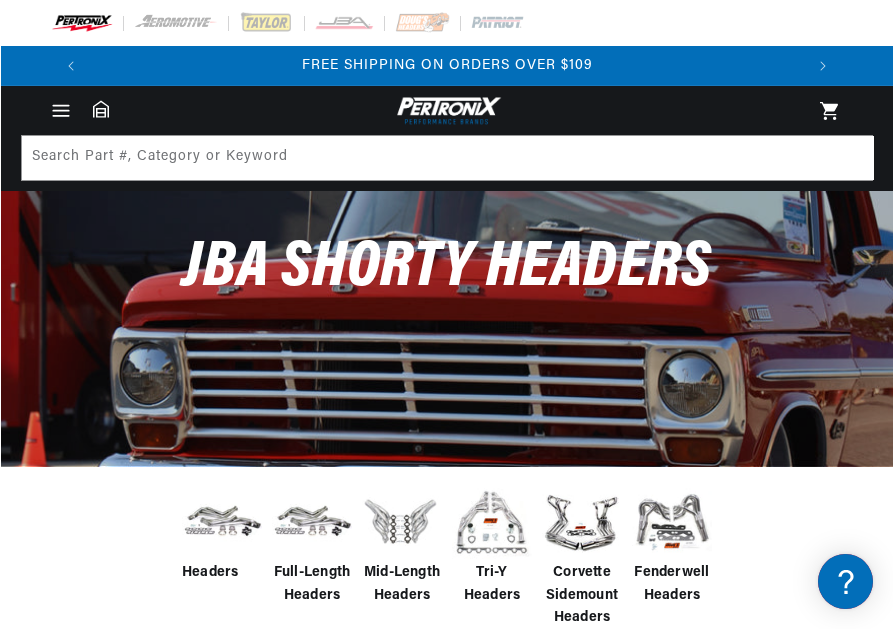 scroll, scrollTop: 0, scrollLeft: 714, axis: horizontal 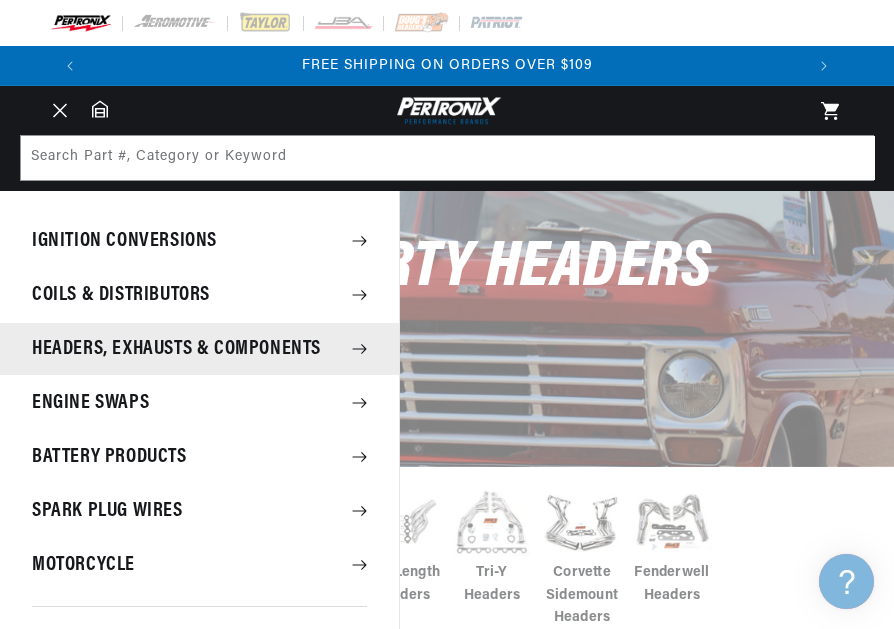 click on "Headers, Exhausts & Components" at bounding box center (199, 349) 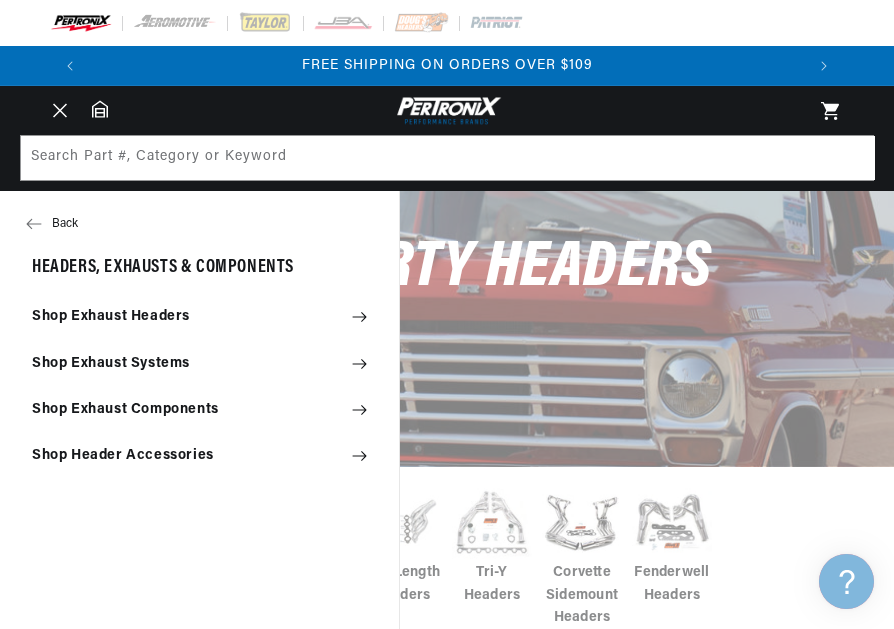click on "Shop Exhaust Headers" at bounding box center (199, 317) 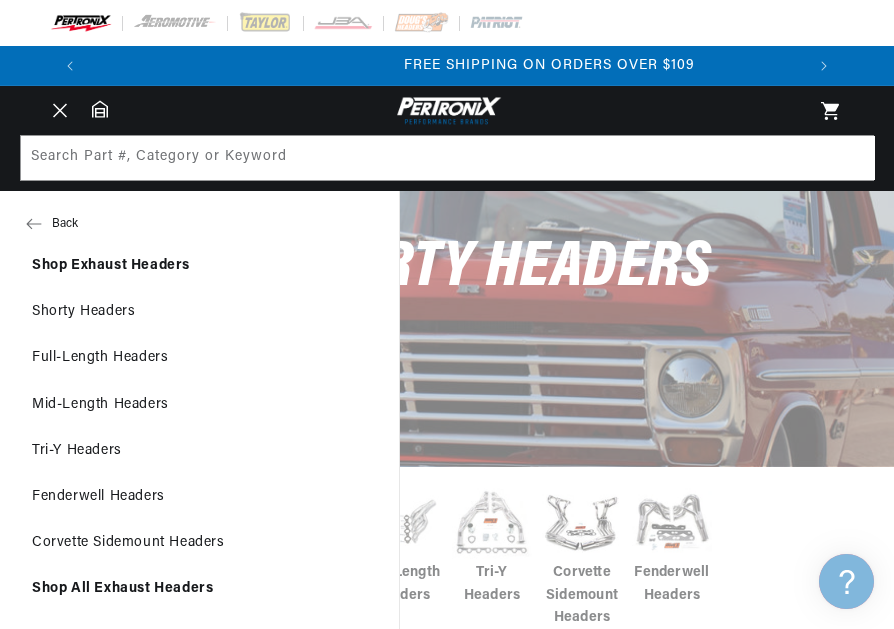 scroll, scrollTop: 0, scrollLeft: 327, axis: horizontal 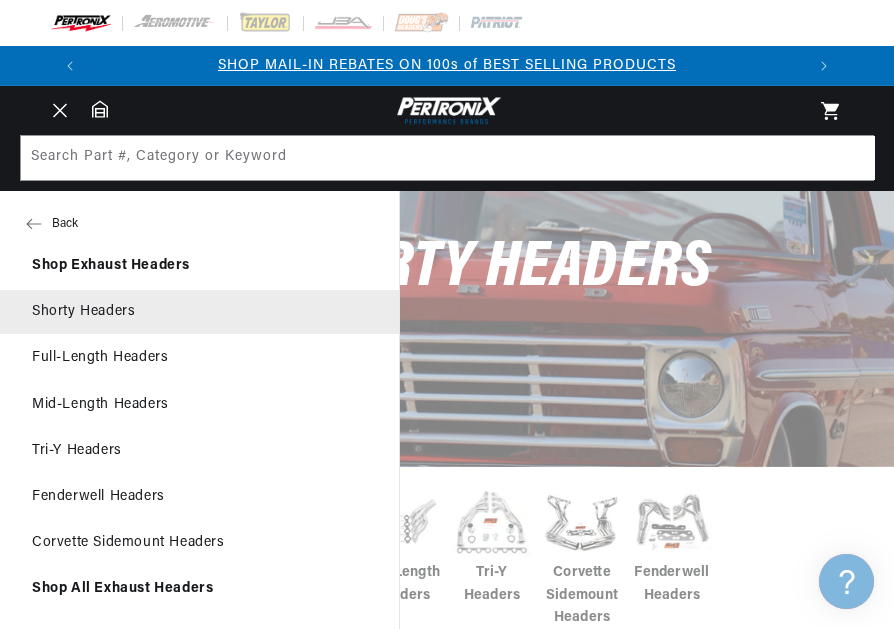 click on "Shorty Headers" at bounding box center [199, 312] 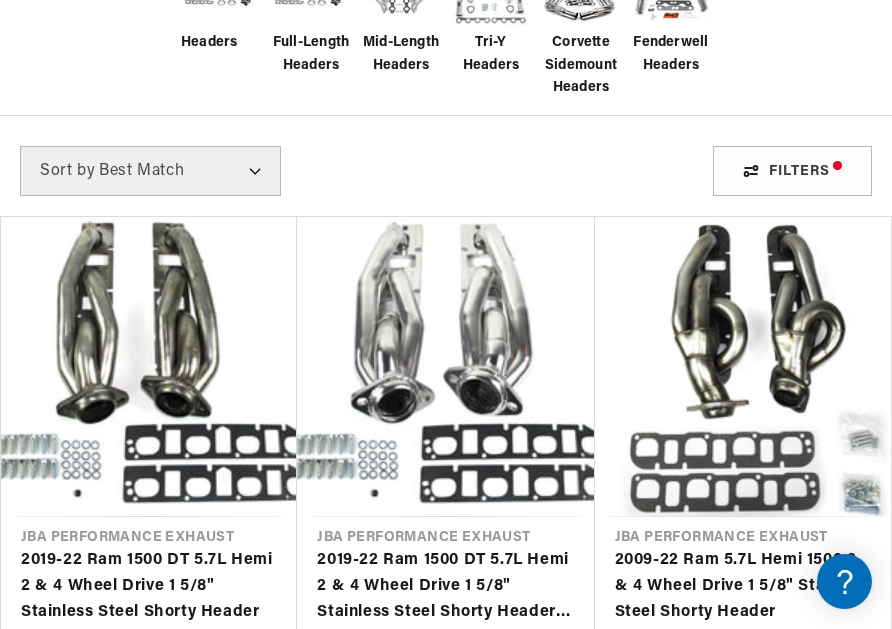 scroll, scrollTop: 533, scrollLeft: 0, axis: vertical 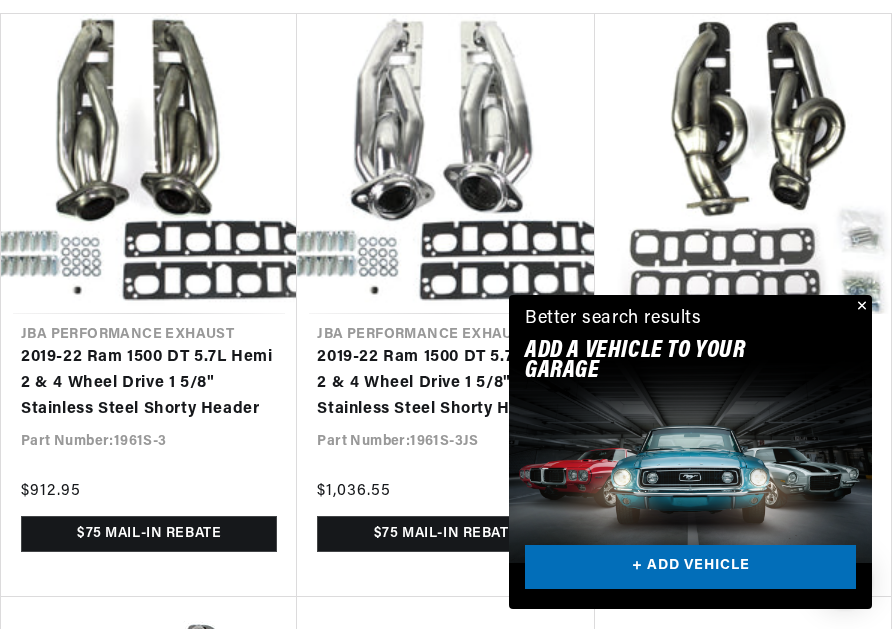 click at bounding box center (860, 307) 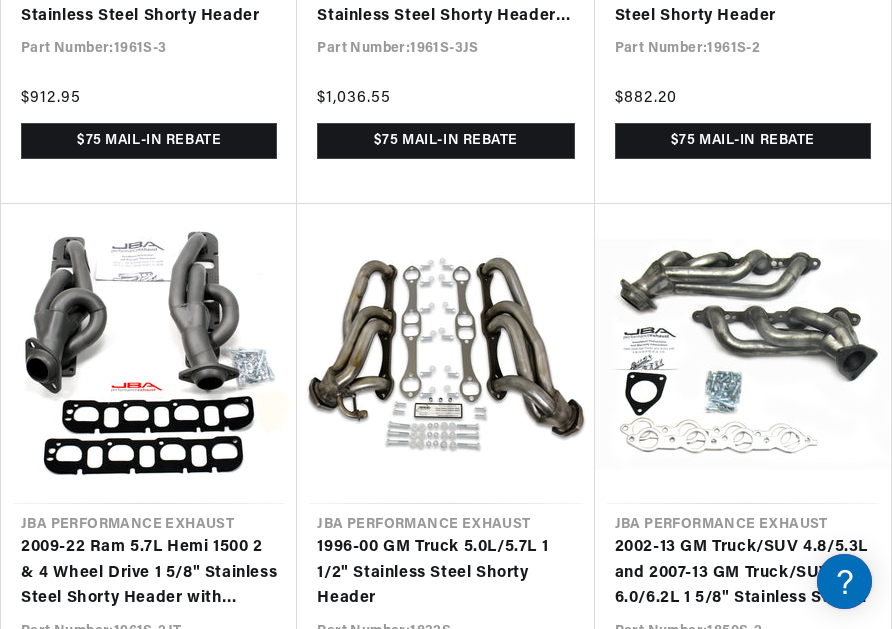 scroll, scrollTop: 1133, scrollLeft: 0, axis: vertical 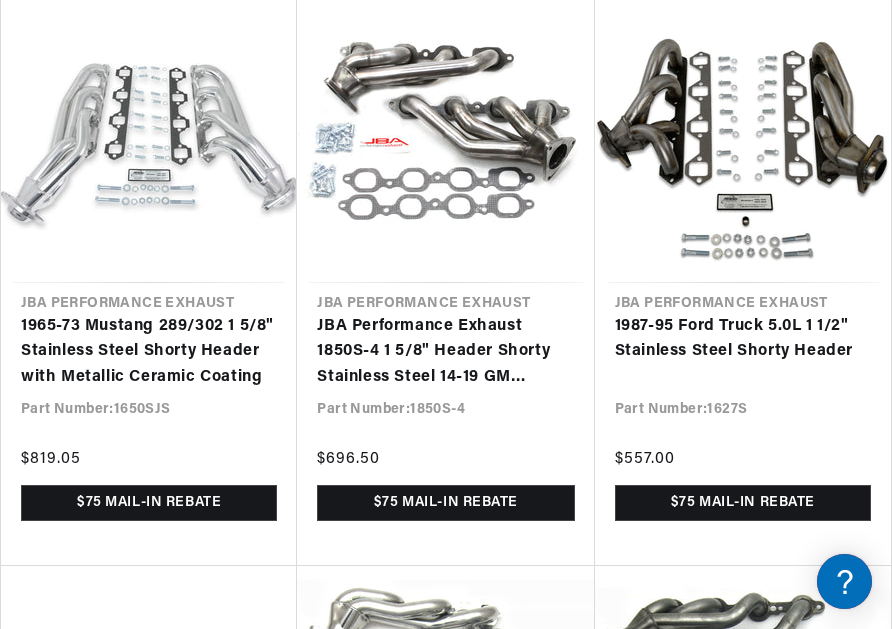 click on "JBA Performance Exhaust 1850S-4 1 5/8" Header Shorty Stainless Steel 14-19 GM Truck/SUV 5.3/6.2L  - 2019 Legacy Models" at bounding box center [445, 352] 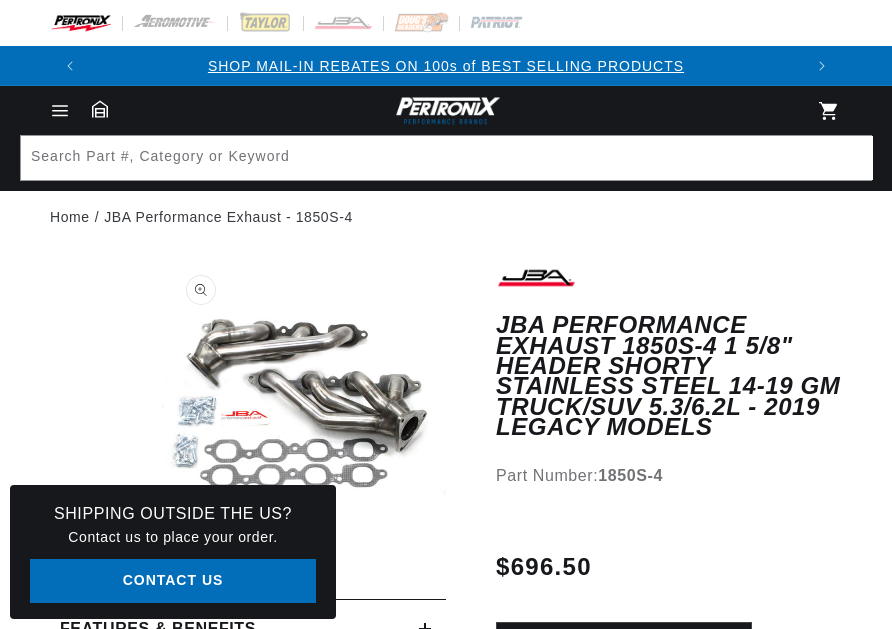 scroll, scrollTop: 0, scrollLeft: 0, axis: both 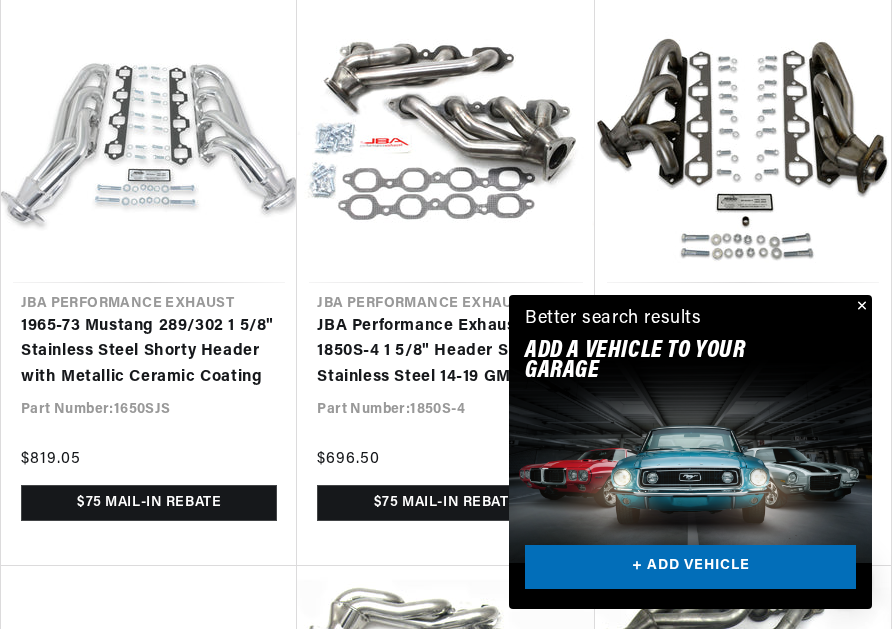 click at bounding box center [860, 307] 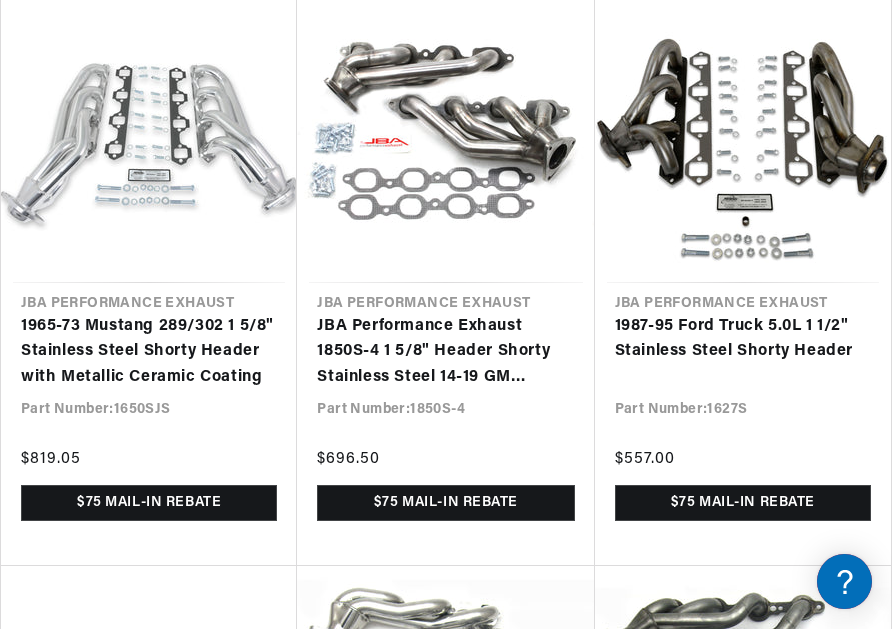 scroll, scrollTop: 0, scrollLeft: 712, axis: horizontal 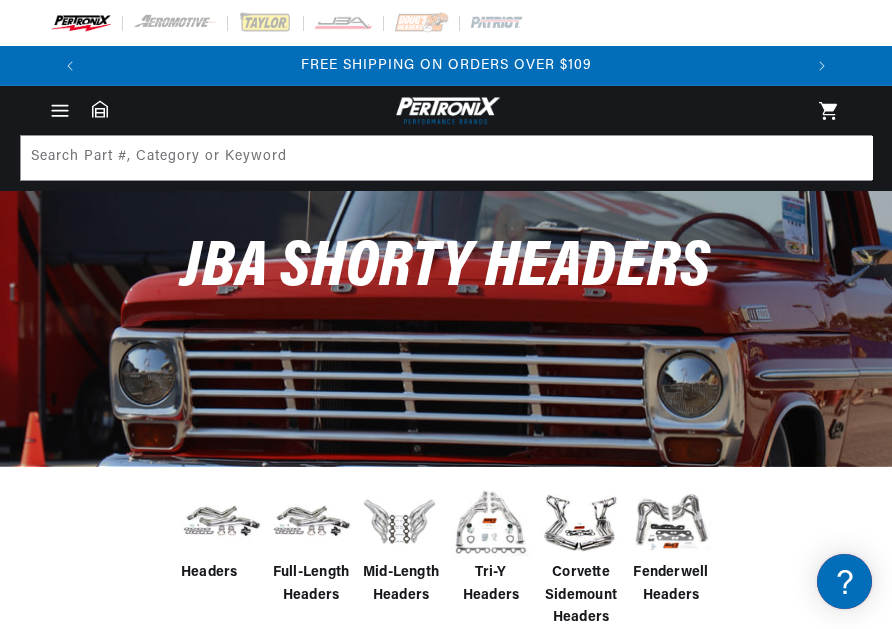 click 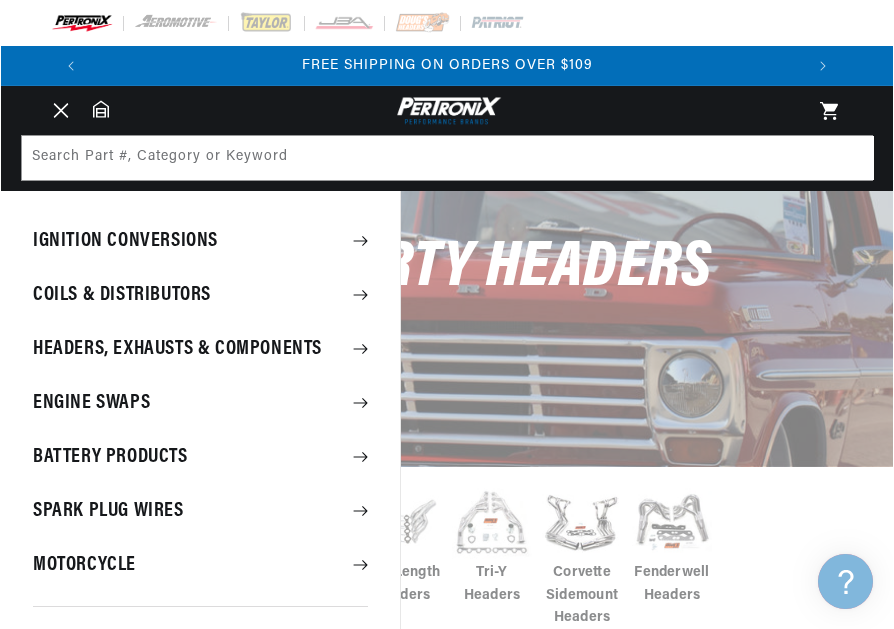 scroll, scrollTop: 0, scrollLeft: 714, axis: horizontal 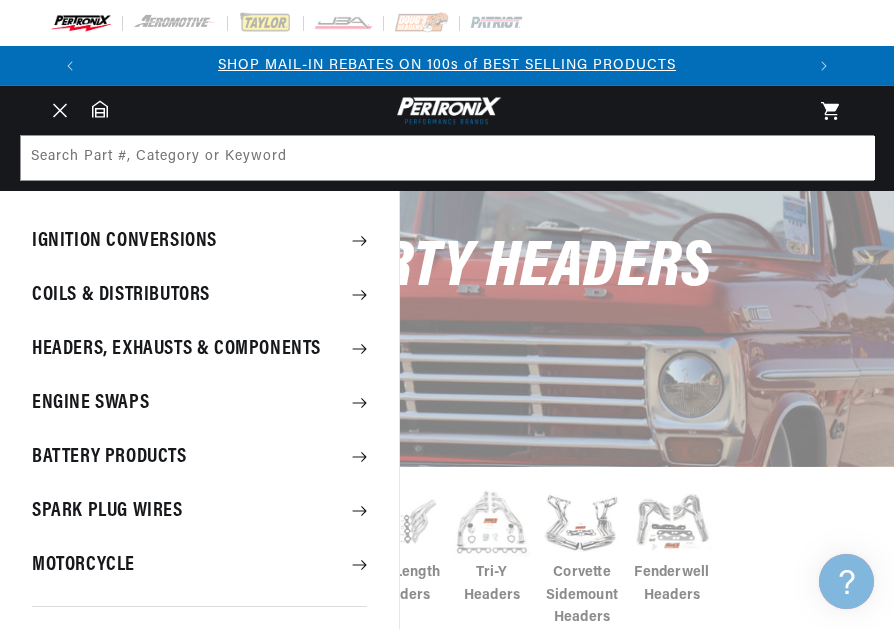click 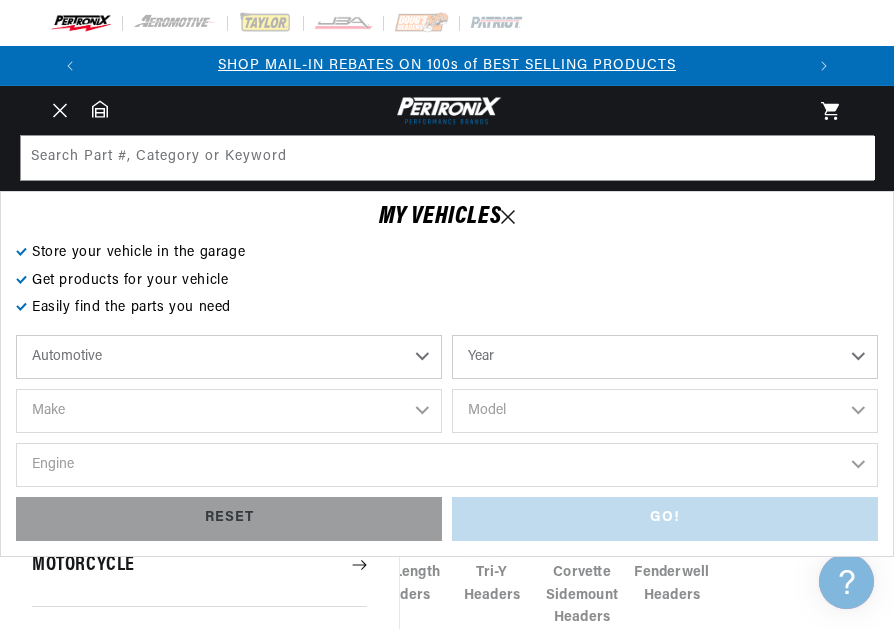 click on "Automotive
Agricultural
Industrial
Marine
Motorcycle" at bounding box center [229, 357] 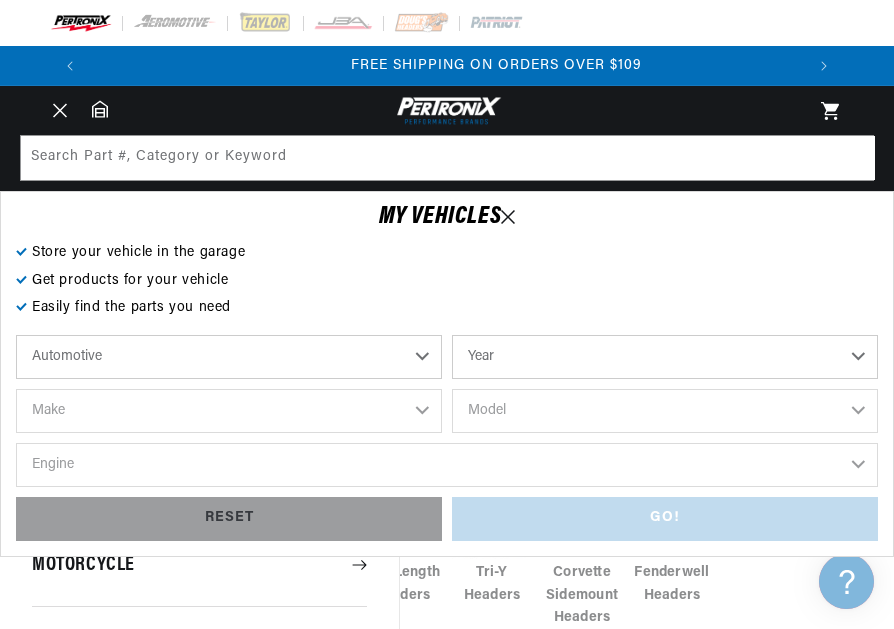 select on "2019" 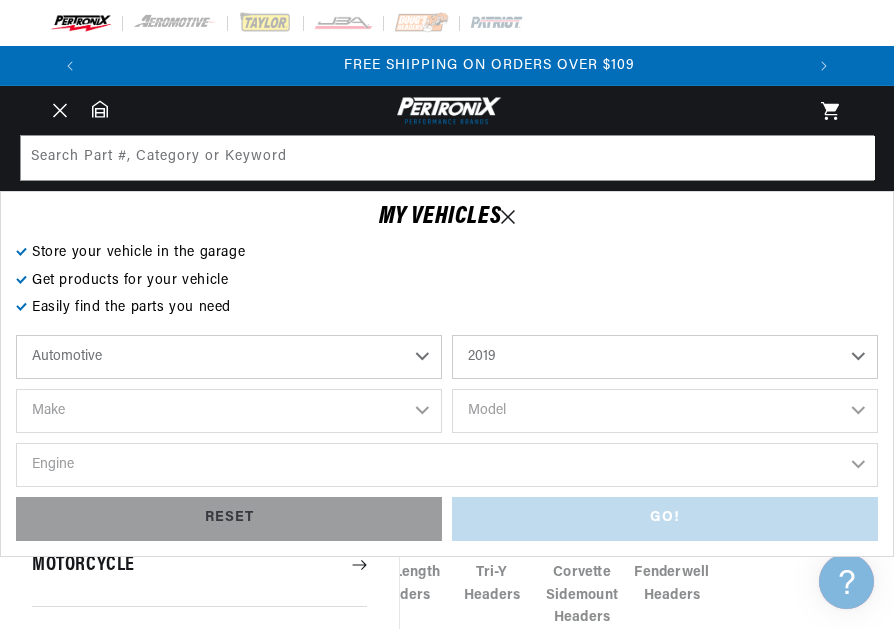 click on "Year
2022
2021
2020
2019
2018
2017
2016
2015
2014
2013
2012
2011
2010
2009
2008
2007
2006
2005
2004
2003
2002
2001
2000
1999
1998
1997
1996
1995
1994
1993
1992
1991
1990
1989
1988
1987
1986 1985" at bounding box center [665, 357] 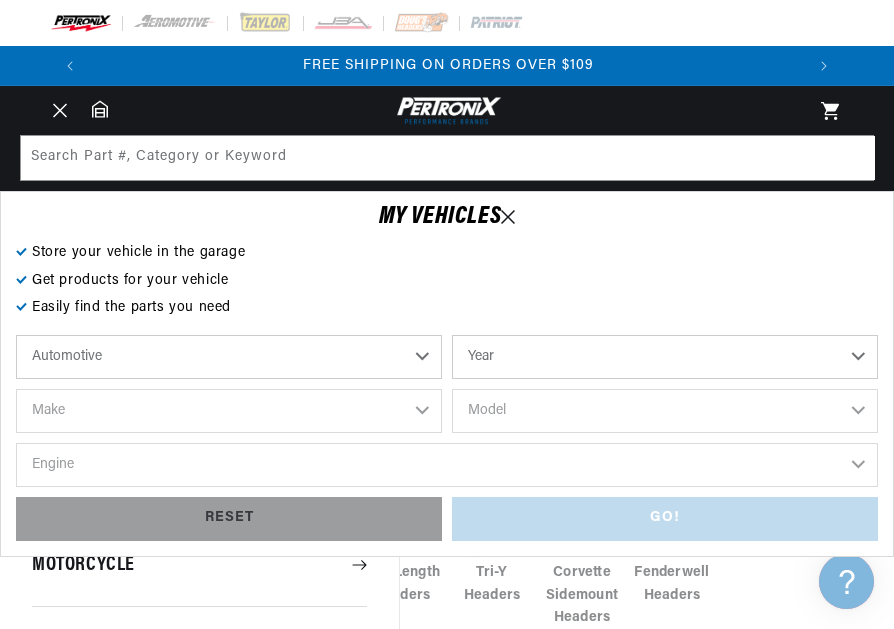 select on "2019" 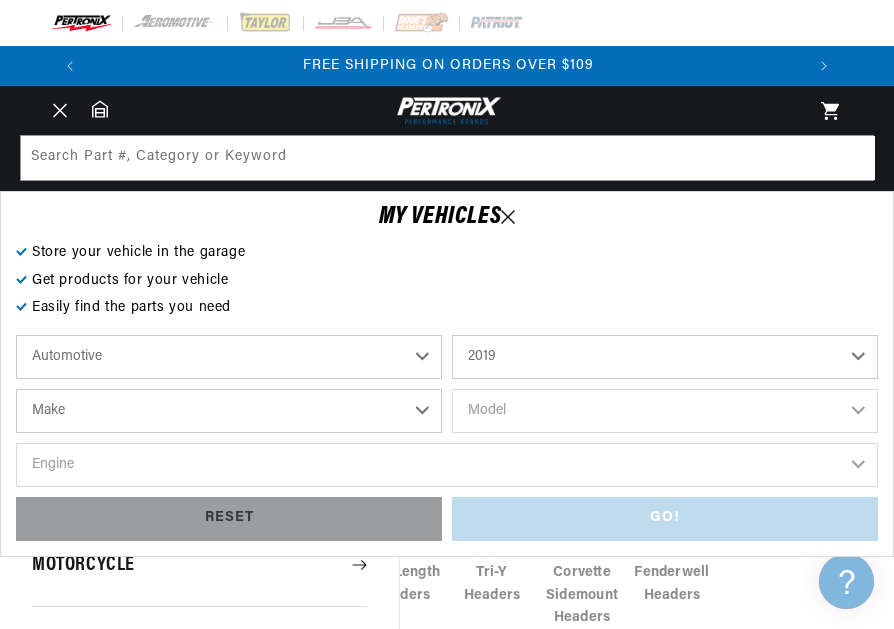 scroll, scrollTop: 0, scrollLeft: 714, axis: horizontal 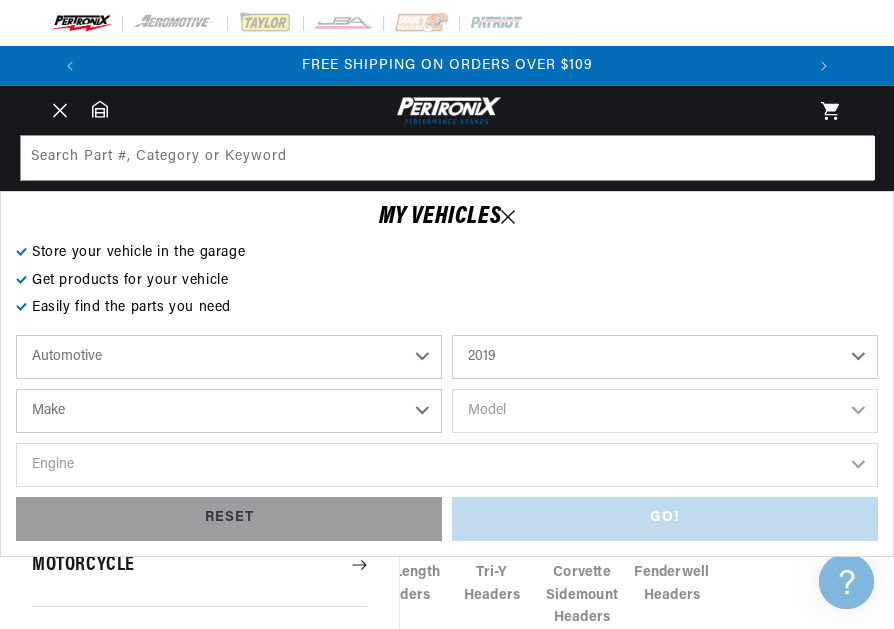 click on "Make
Cadillac
Chevrolet
Chrysler
Dodge
Ford
GMC
INFINITI
Jeep
Nissan
Ram
Subaru
Toyota" at bounding box center [229, 411] 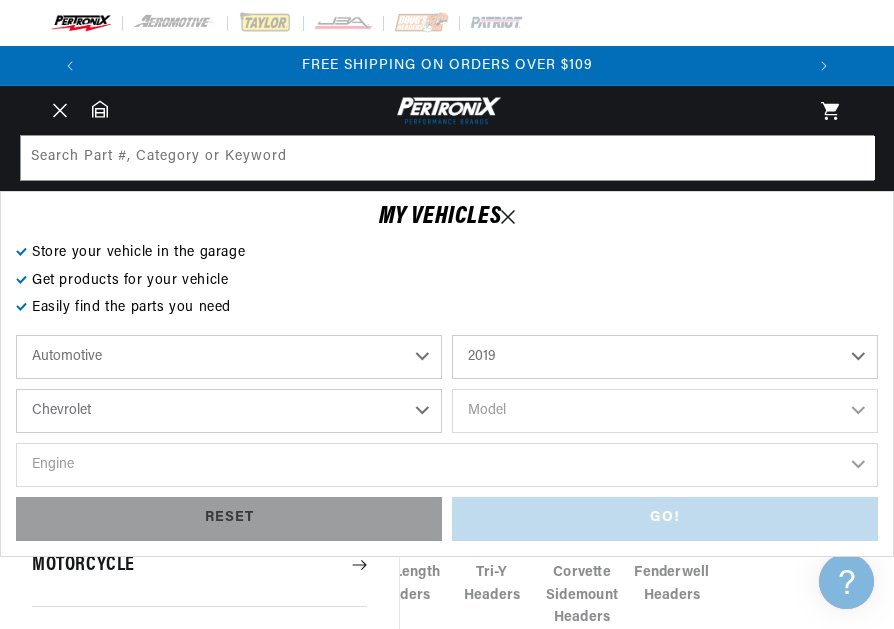 click on "Make
Cadillac
Chevrolet
Chrysler
Dodge
Ford
GMC
INFINITI
Jeep
Nissan
Ram
Subaru
Toyota" at bounding box center (229, 411) 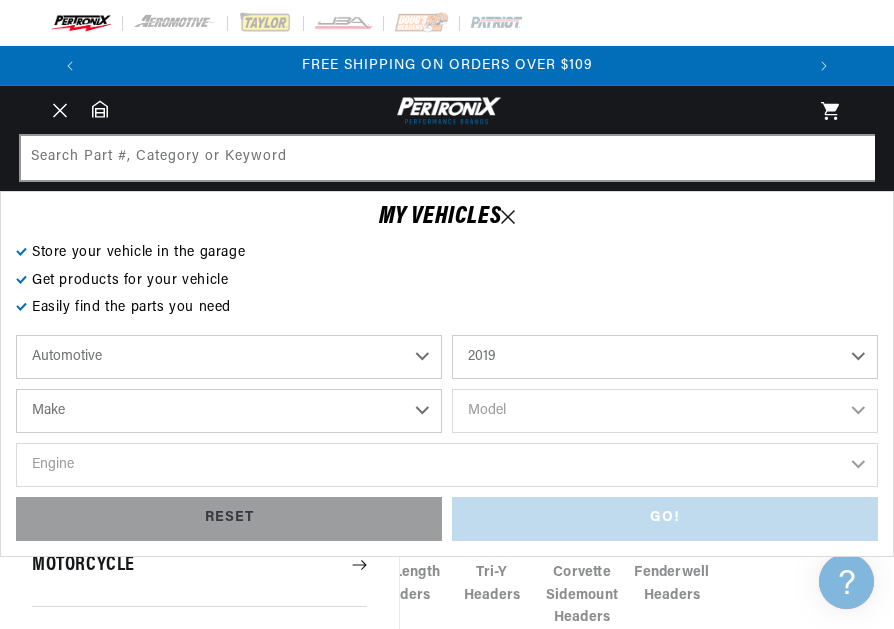 select on "Chevrolet" 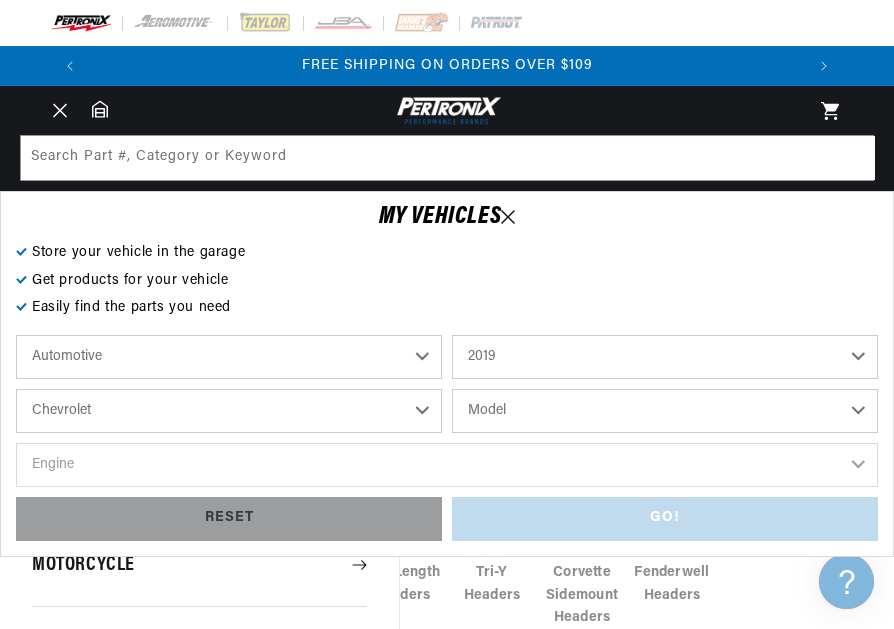 click on "Model
Camaro
Colorado
Corvette
Silverado 1500
Silverado 1500 LD
Silverado 2500 HD
Silverado 3500 HD
Suburban
Suburban 3500 HD
Tahoe" at bounding box center (665, 411) 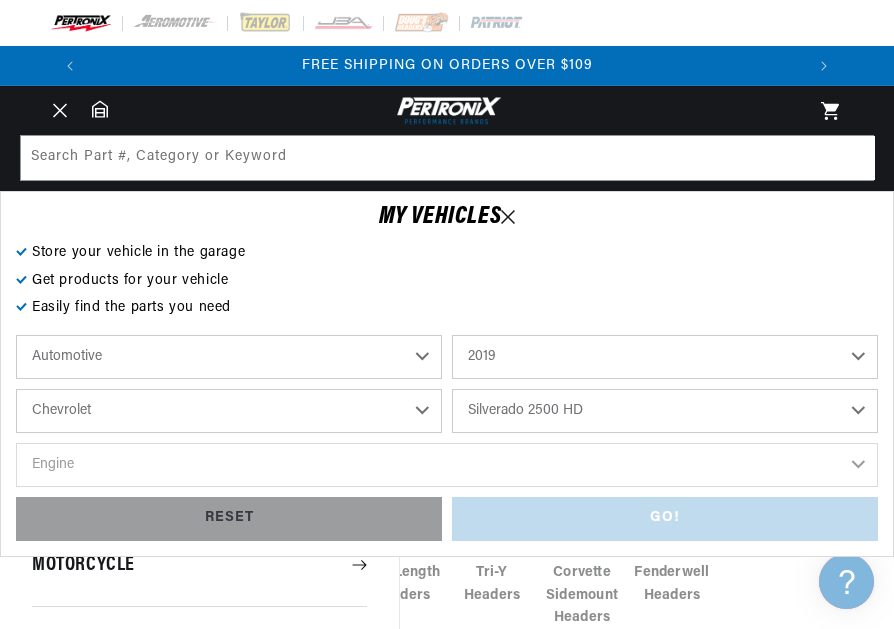 click on "Model
Camaro
Colorado
Corvette
Silverado 1500
Silverado 1500 LD
Silverado 2500 HD
Silverado 3500 HD
Suburban
Suburban 3500 HD
Tahoe" at bounding box center (665, 411) 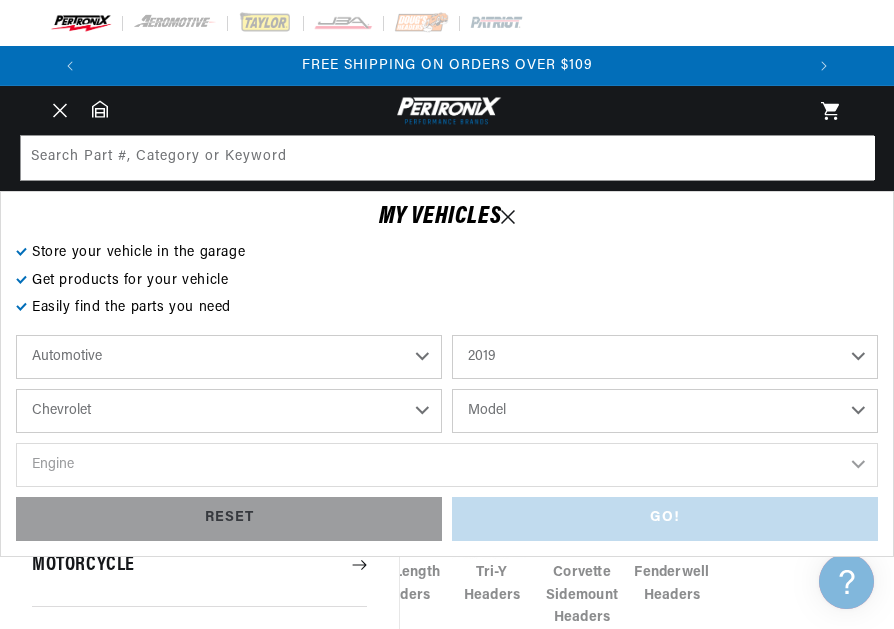 select on "Silverado-2500-HD" 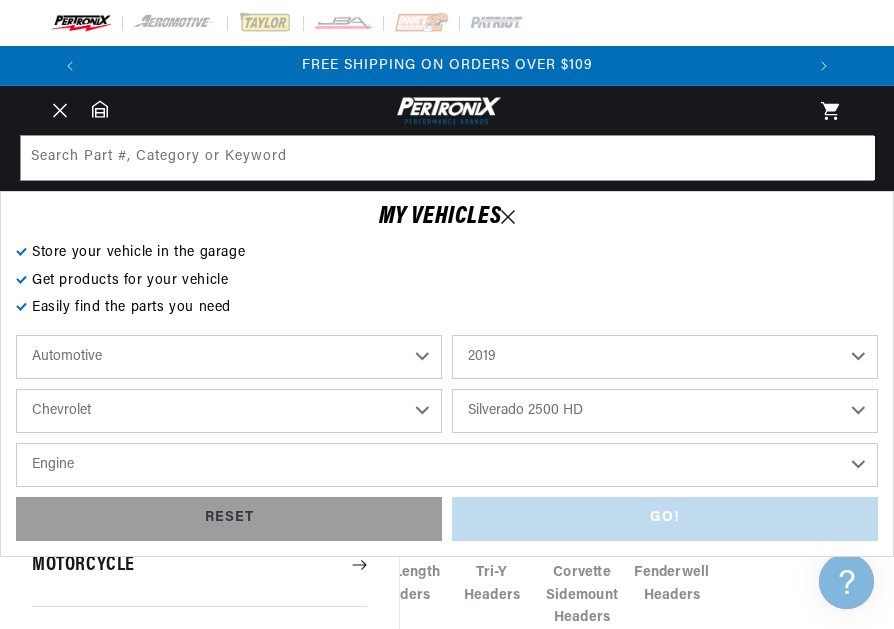 click on "Engine
6.0L" at bounding box center (447, 465) 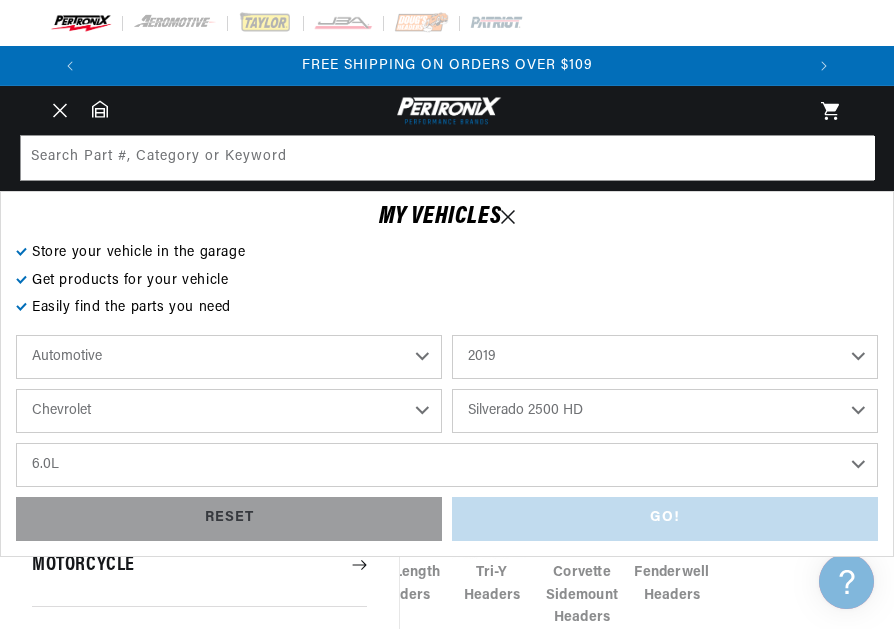 click on "Engine
6.0L" at bounding box center [447, 465] 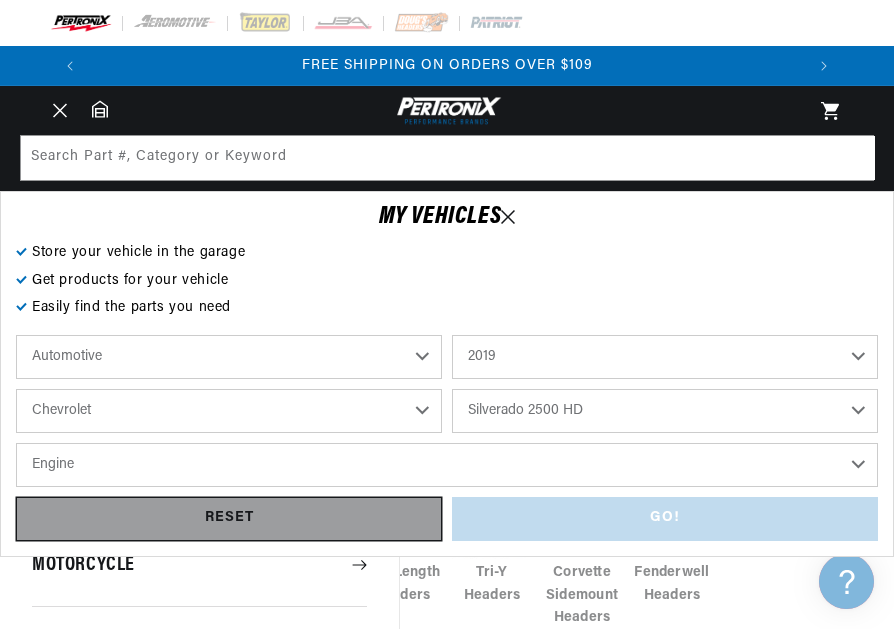 select on "6.0L" 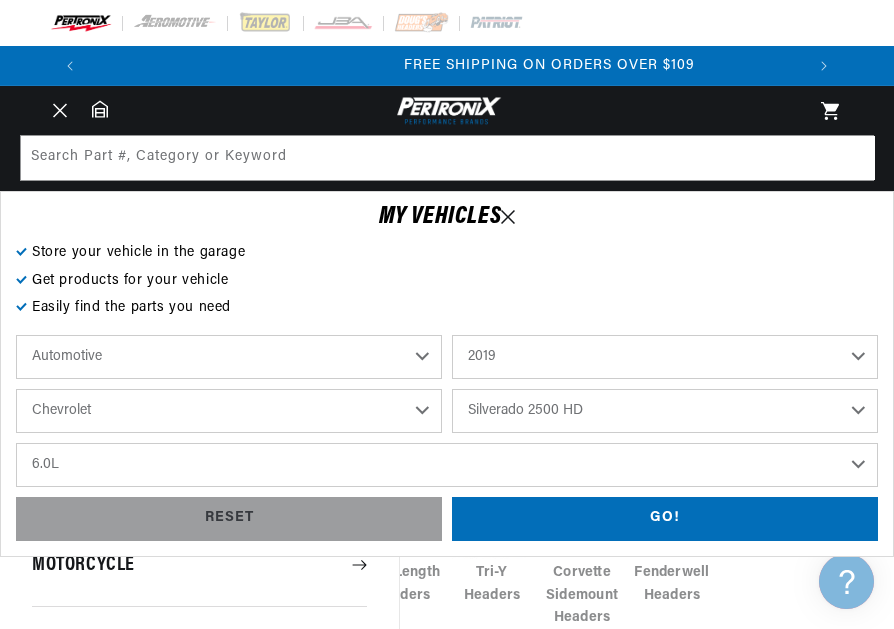 scroll, scrollTop: 0, scrollLeft: 327, axis: horizontal 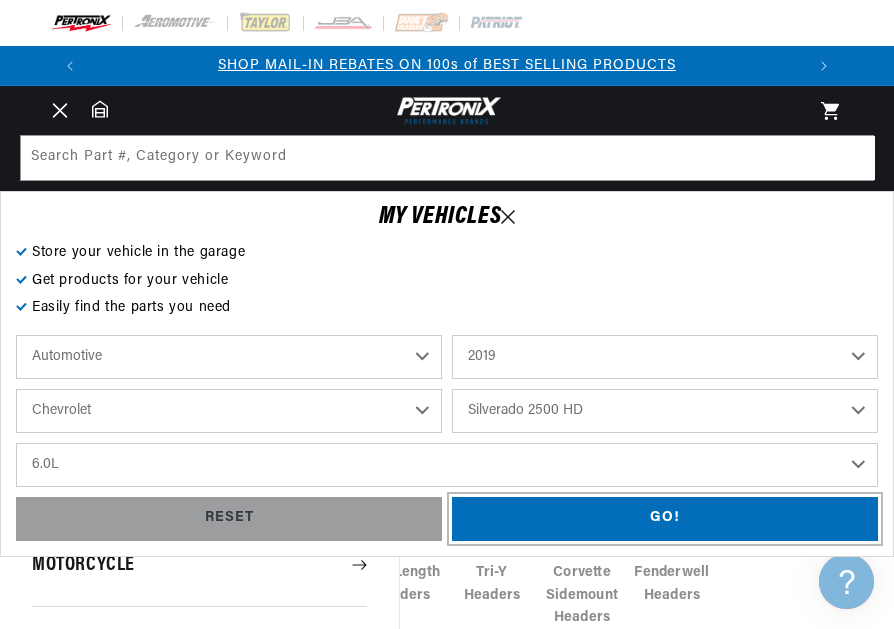 drag, startPoint x: 593, startPoint y: 510, endPoint x: 577, endPoint y: 514, distance: 16.492422 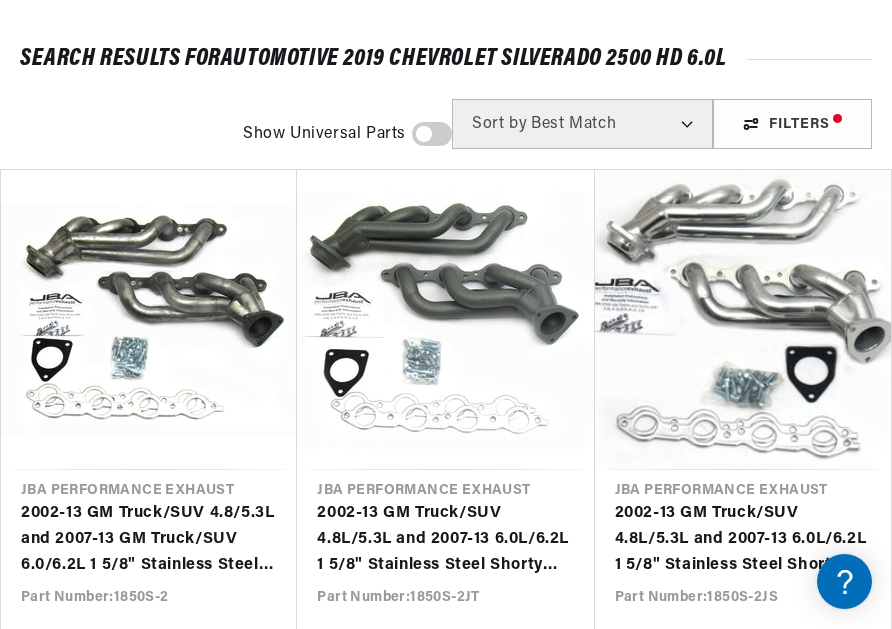 scroll, scrollTop: 267, scrollLeft: 0, axis: vertical 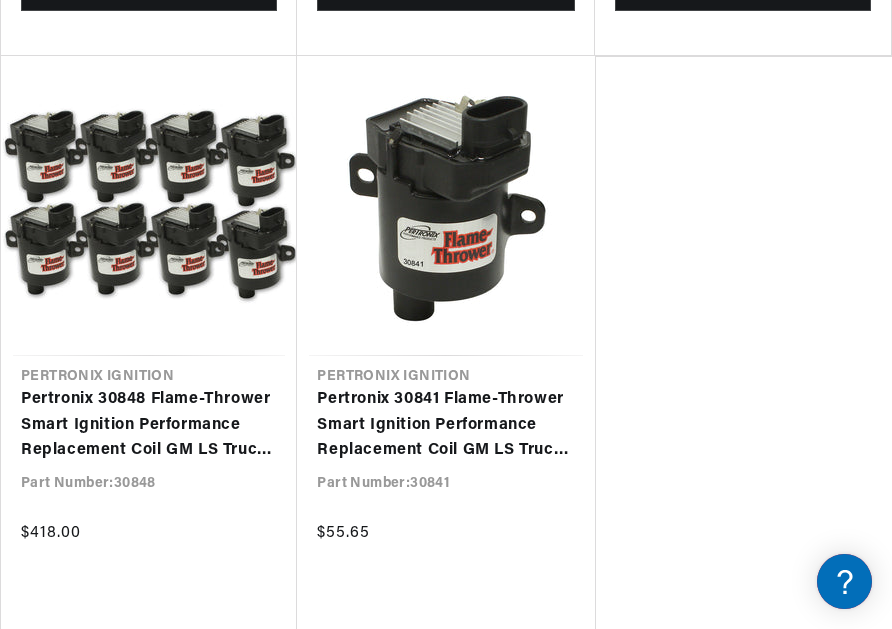 click on "Pertronix 30848 Flame-Thrower Smart Ignition Performance Replacement Coil GM LS Truck Engines set of 8" at bounding box center [149, 425] 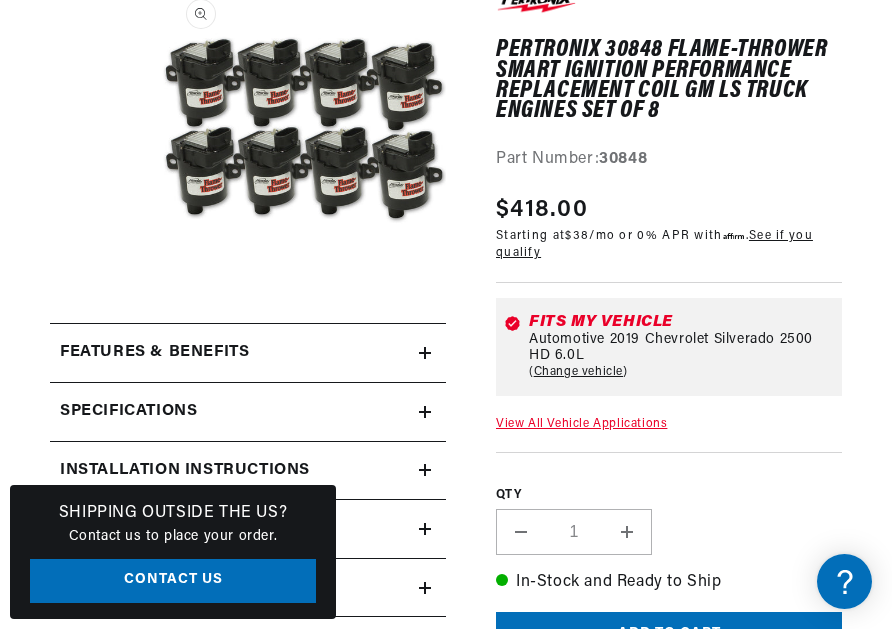 scroll, scrollTop: 467, scrollLeft: 0, axis: vertical 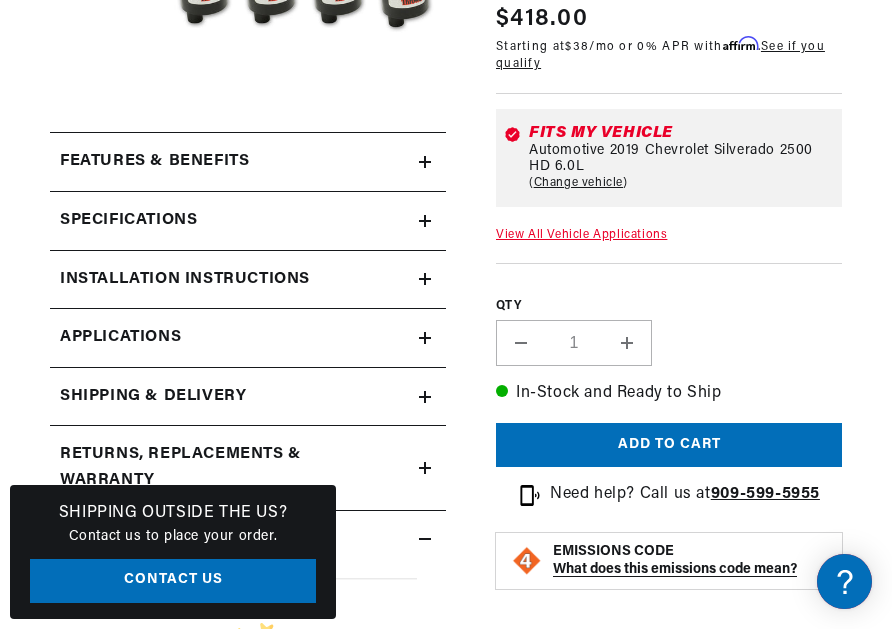 click on "Specifications" at bounding box center (248, 162) 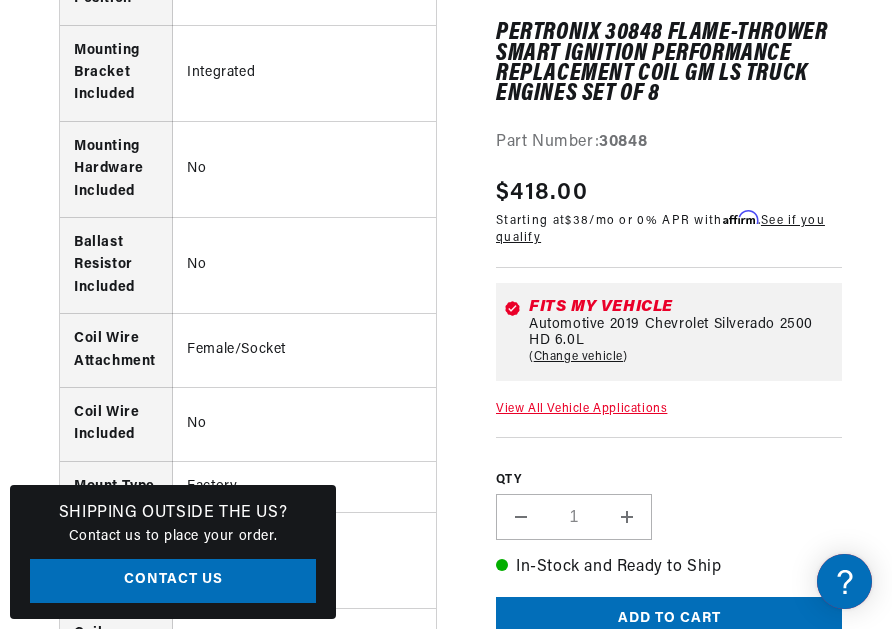 scroll, scrollTop: 1267, scrollLeft: 0, axis: vertical 